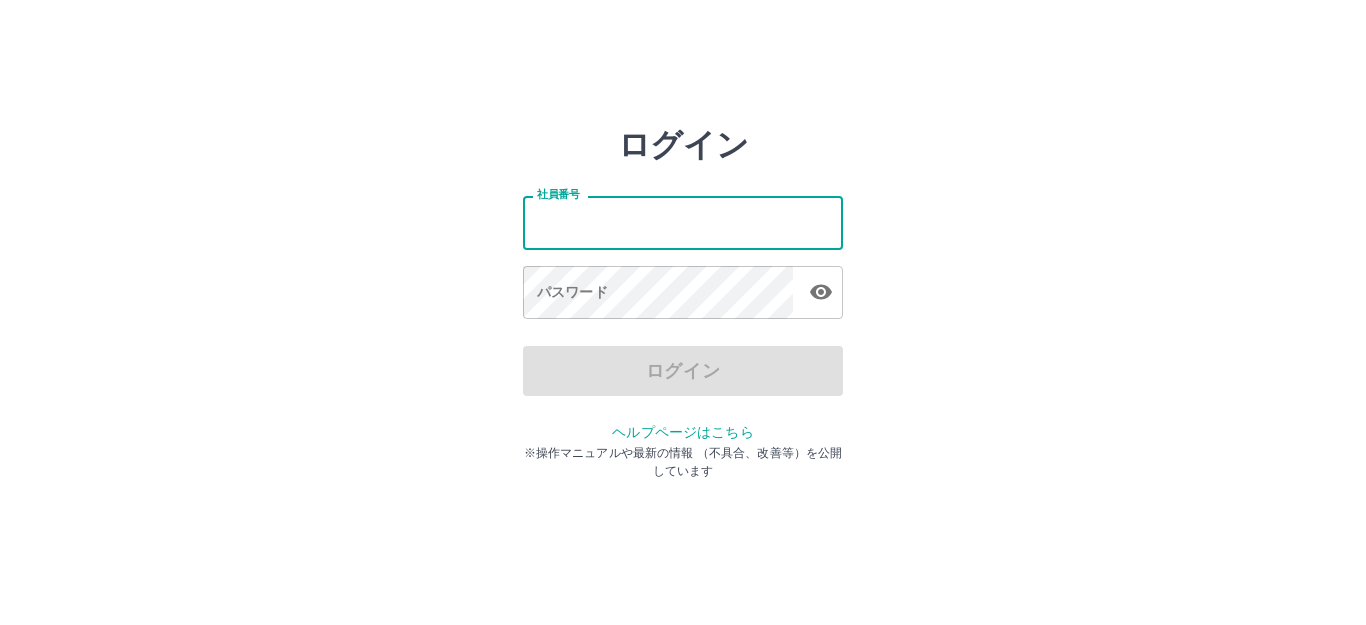 scroll, scrollTop: 0, scrollLeft: 0, axis: both 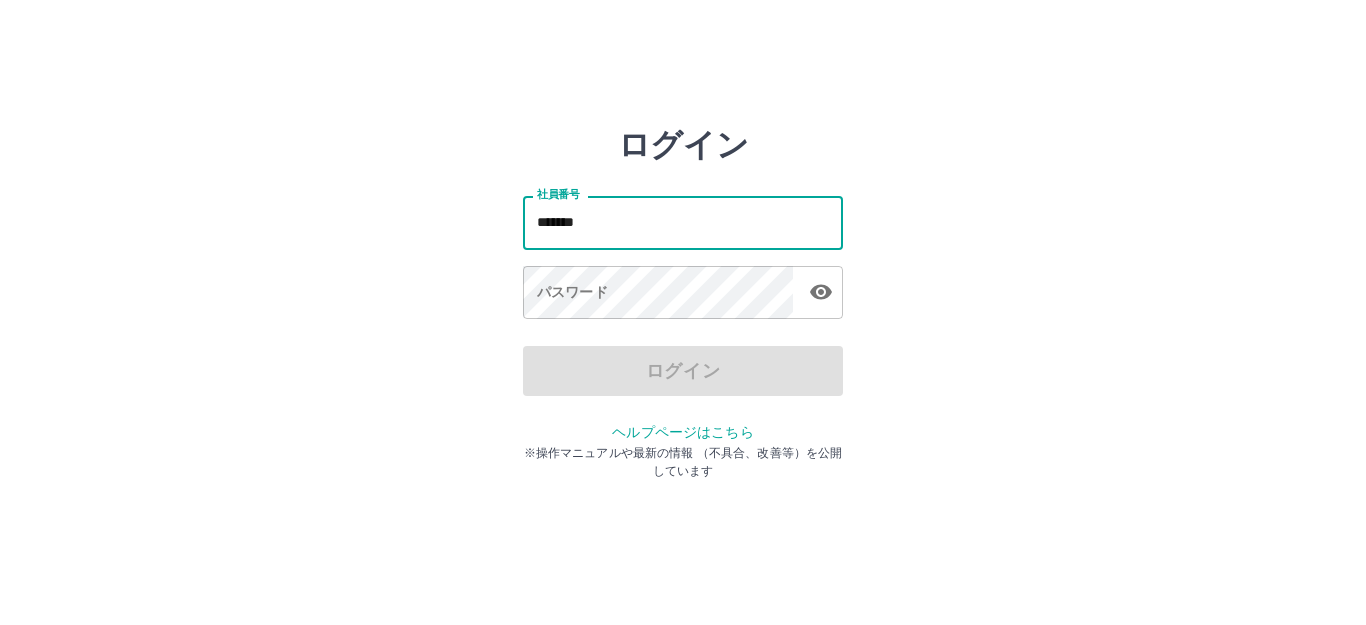 type on "*******" 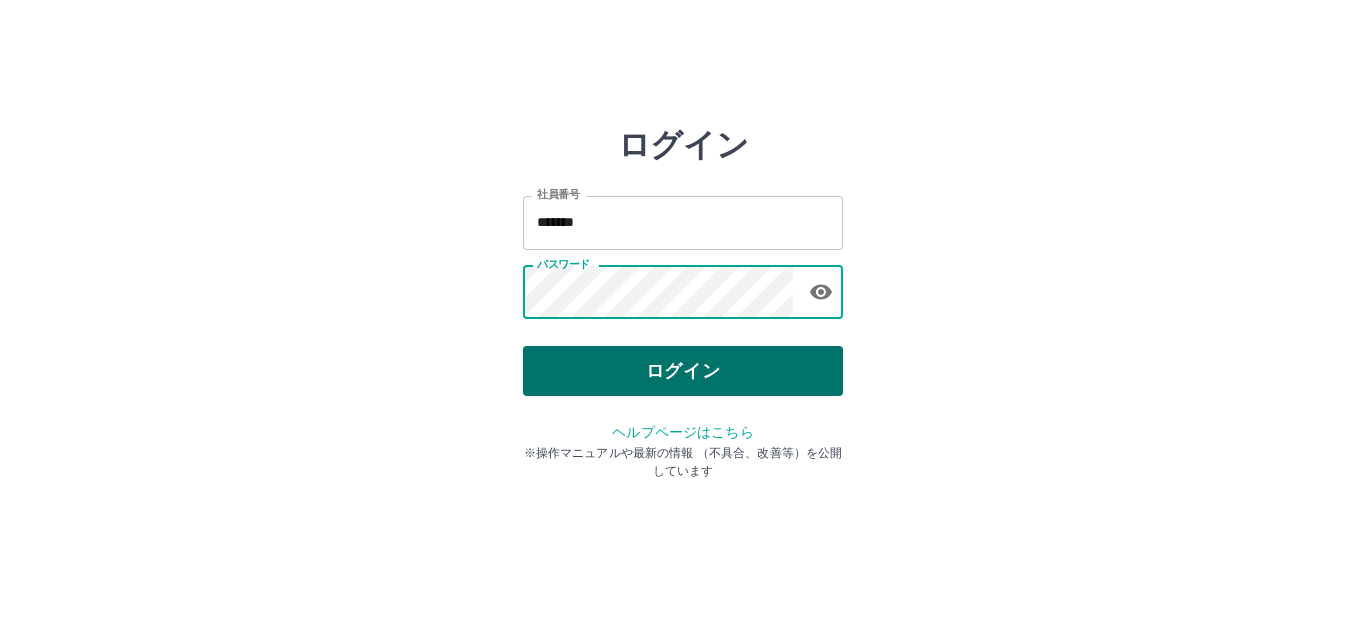 click on "ログイン" at bounding box center [683, 371] 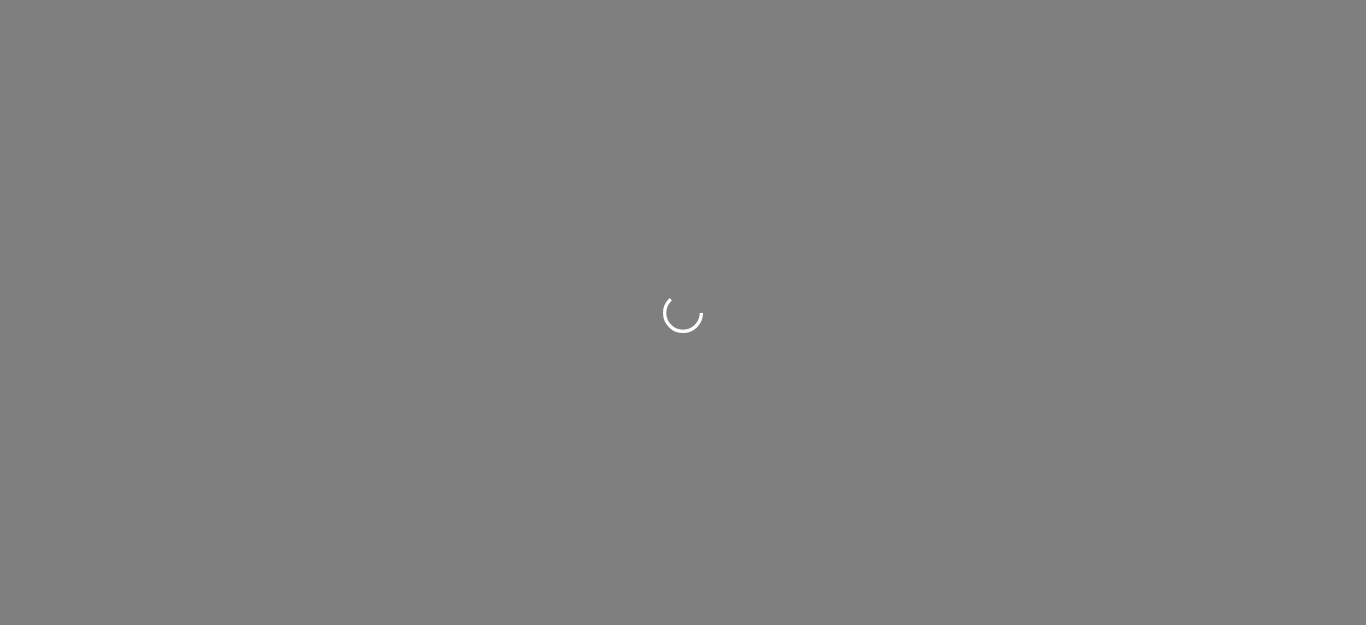 scroll, scrollTop: 0, scrollLeft: 0, axis: both 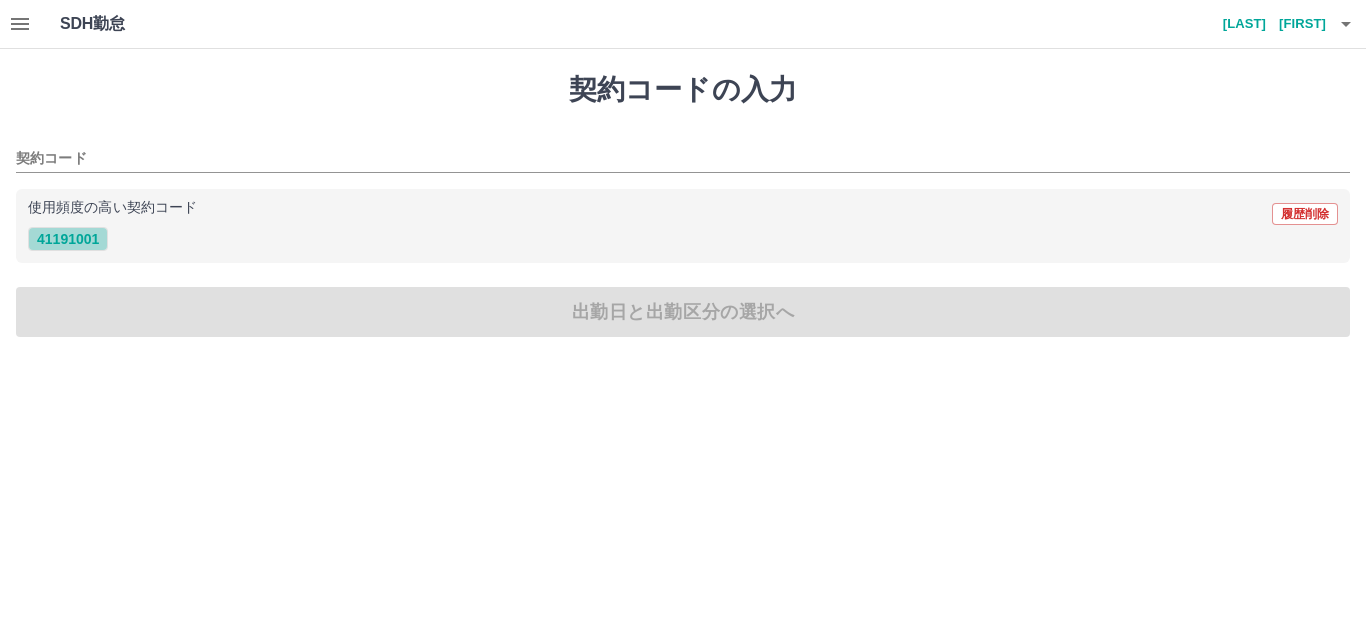 click on "41191001" at bounding box center [68, 239] 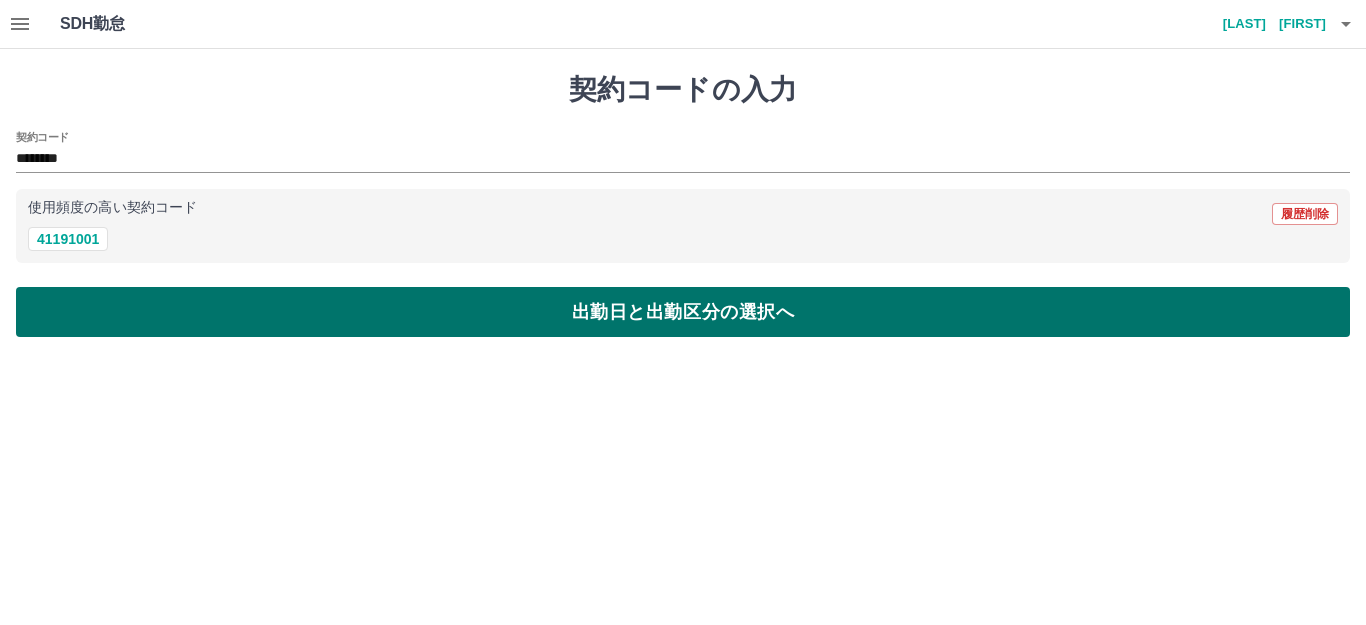 click on "出勤日と出勤区分の選択へ" at bounding box center [683, 312] 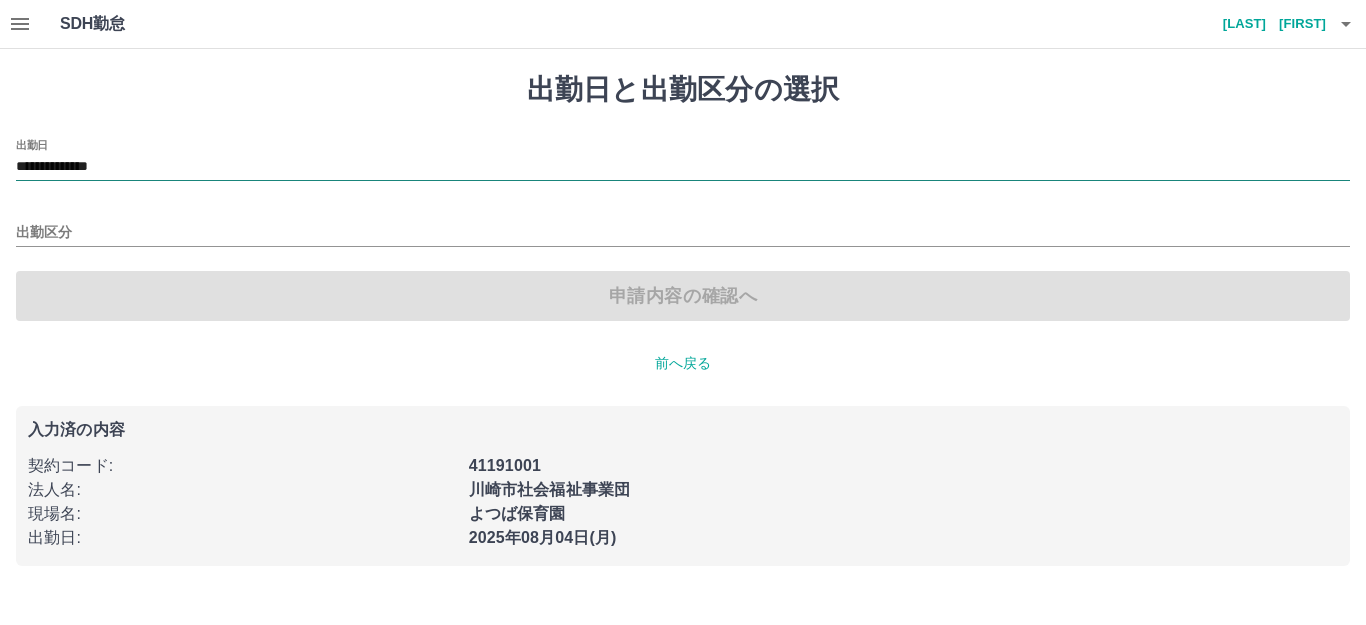 click on "**********" at bounding box center [683, 167] 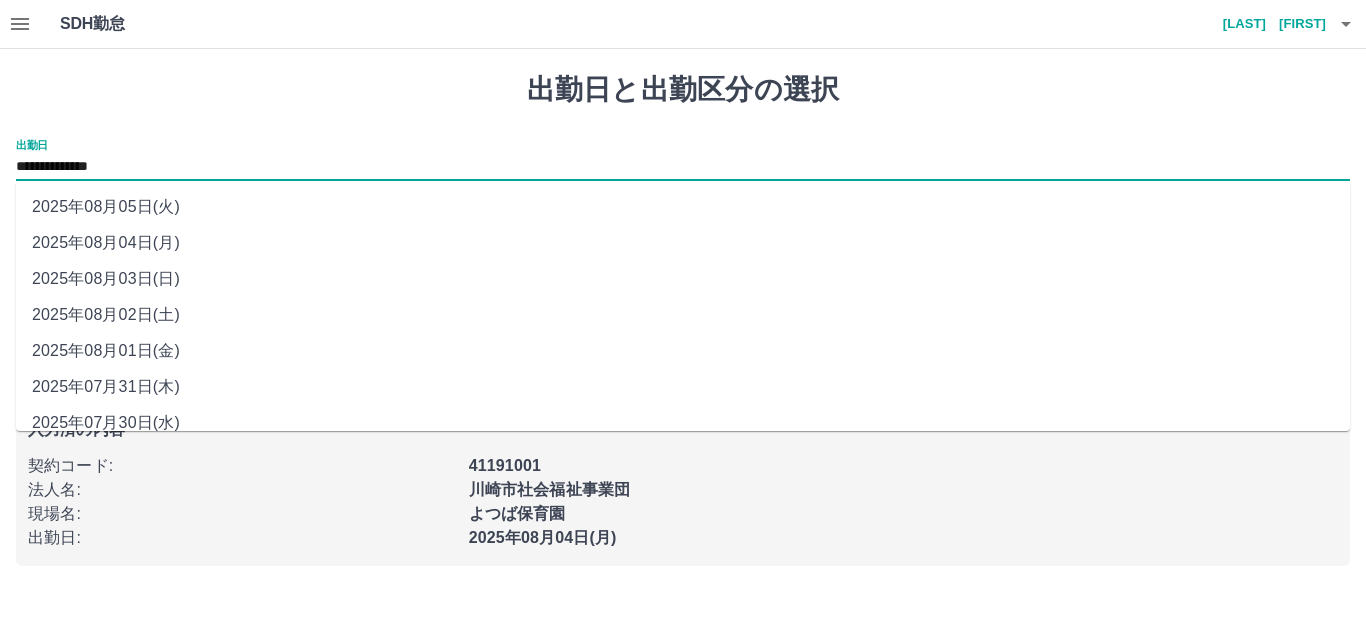 click on "2025年08月03日(日)" at bounding box center (683, 279) 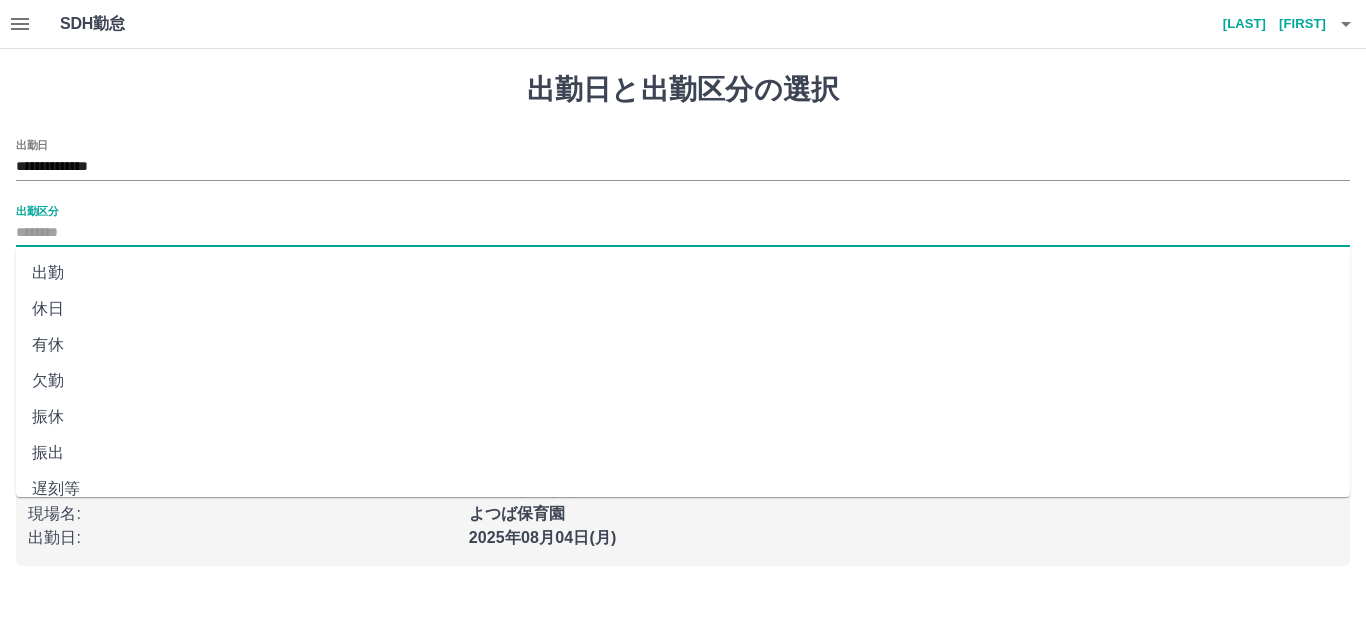 click on "出勤区分" at bounding box center [683, 233] 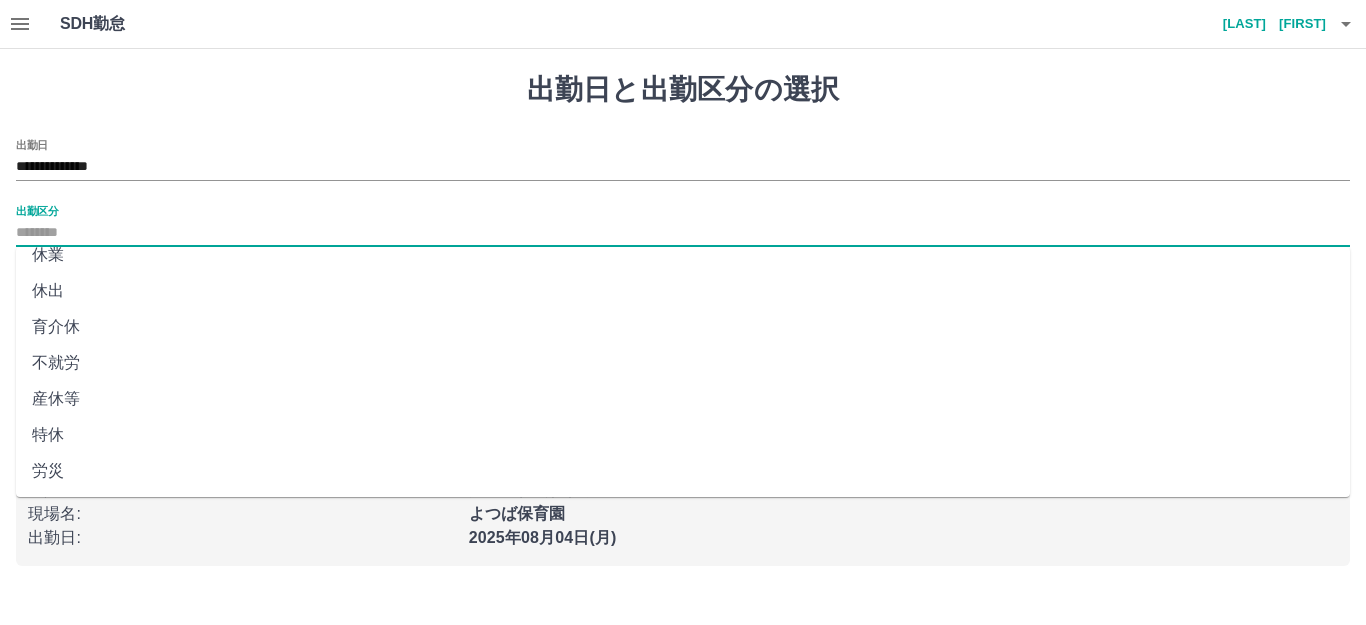 scroll, scrollTop: 400, scrollLeft: 0, axis: vertical 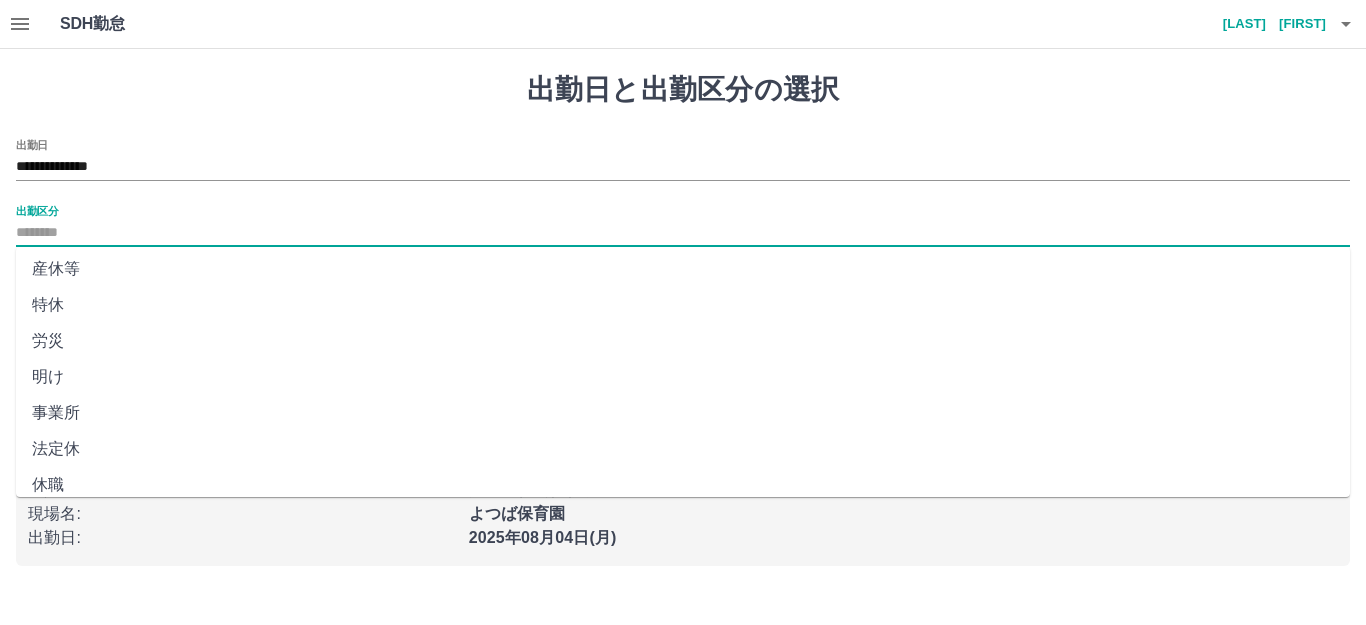 click on "法定休" at bounding box center (683, 449) 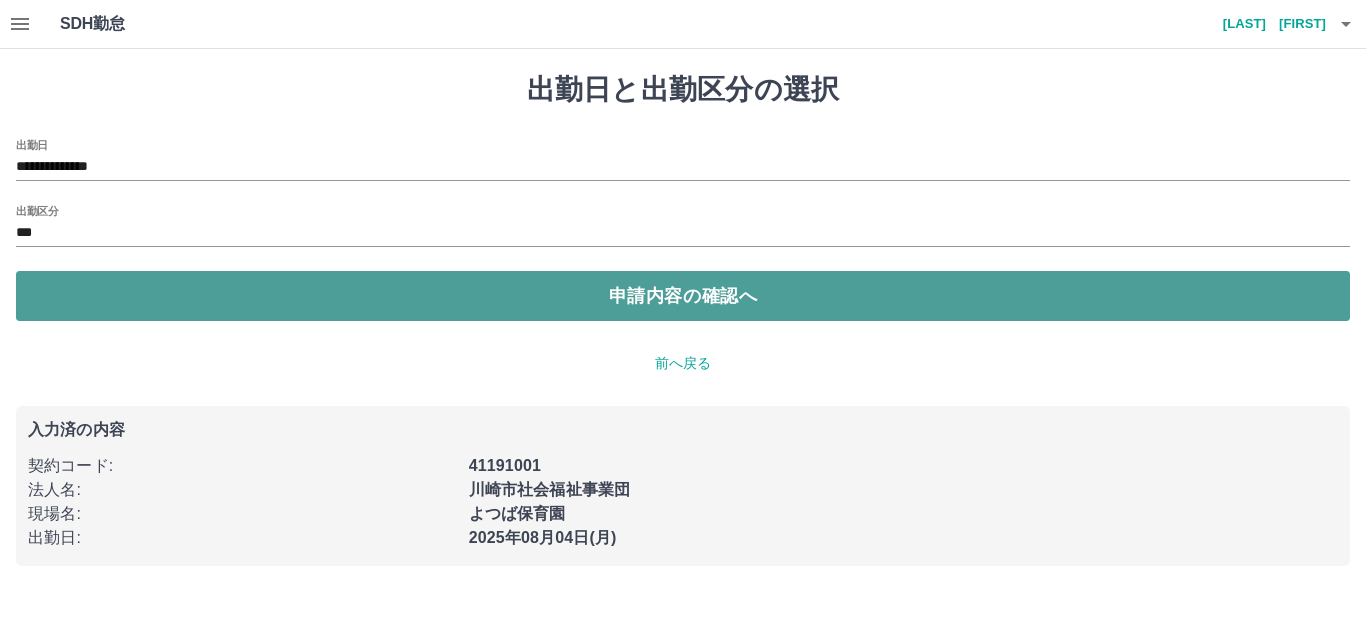 click on "申請内容の確認へ" at bounding box center (683, 296) 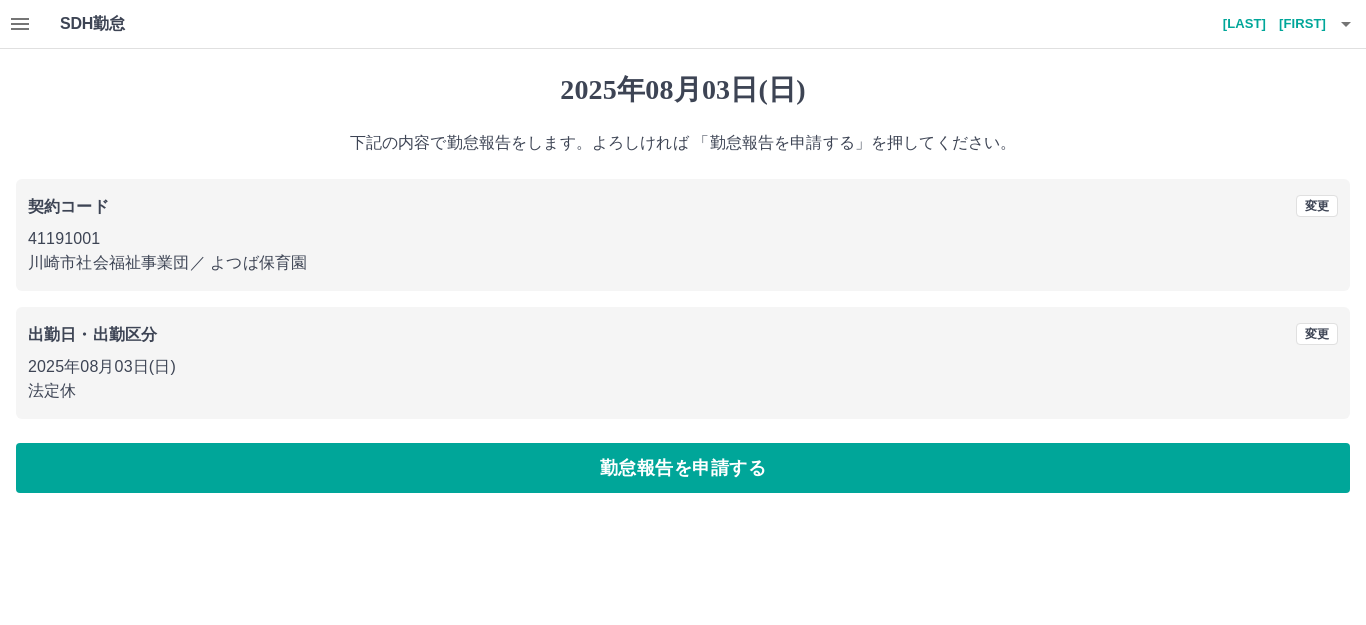 click on "2025年08月03日(日)" at bounding box center [683, 367] 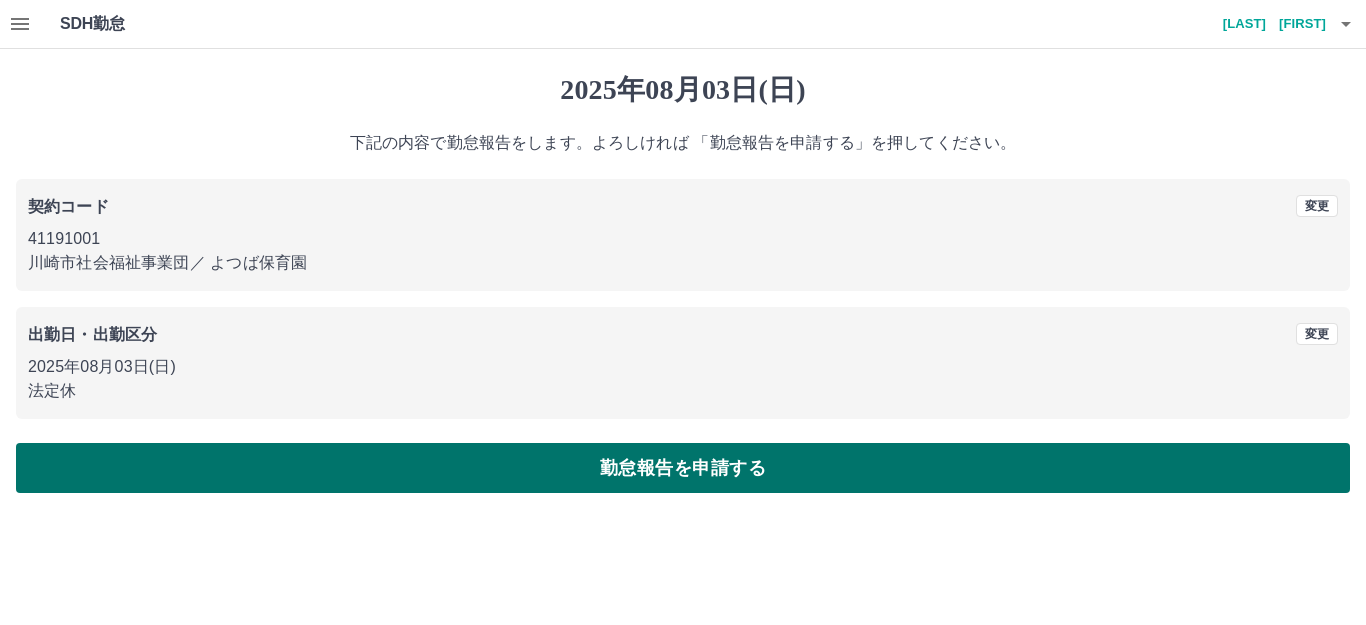 click on "勤怠報告を申請する" at bounding box center (683, 468) 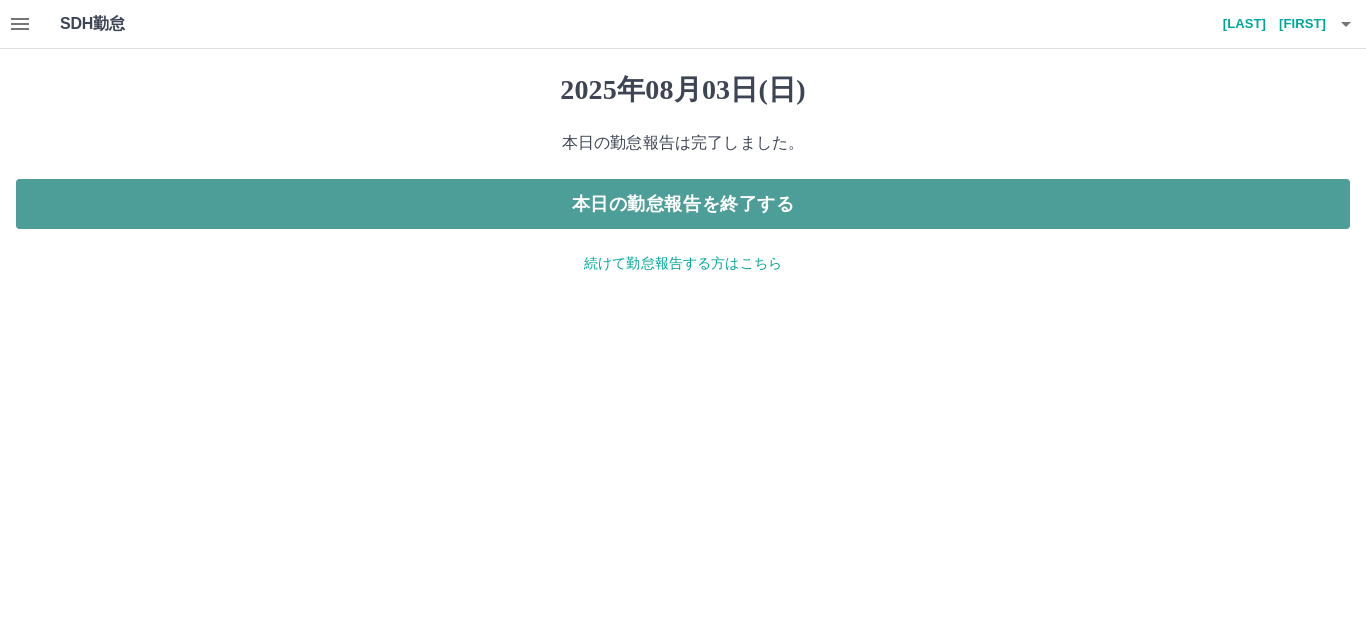 click on "本日の勤怠報告を終了する" at bounding box center (683, 204) 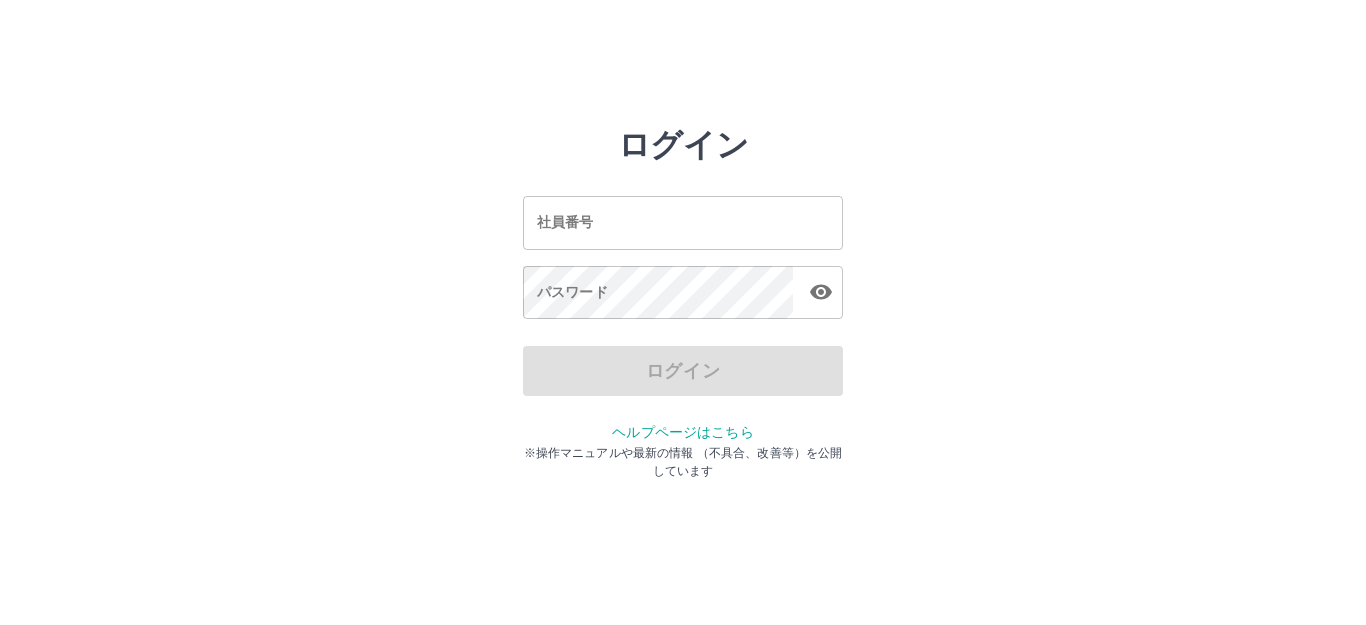 scroll, scrollTop: 0, scrollLeft: 0, axis: both 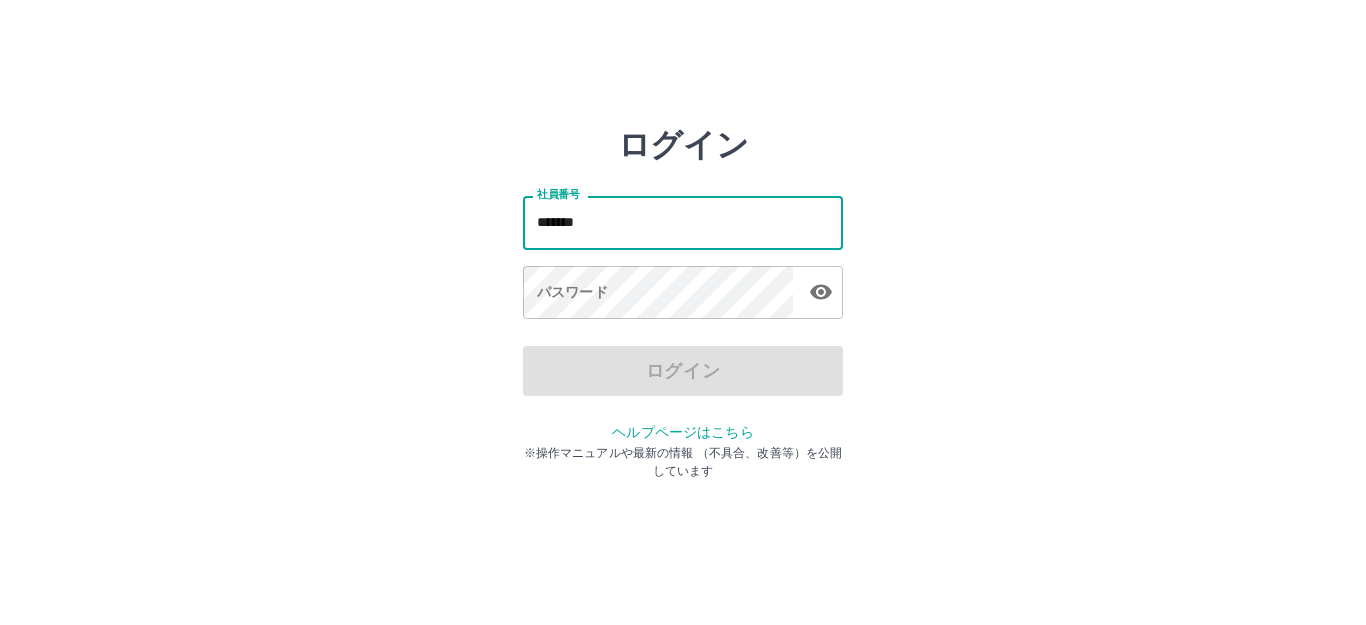 type on "*******" 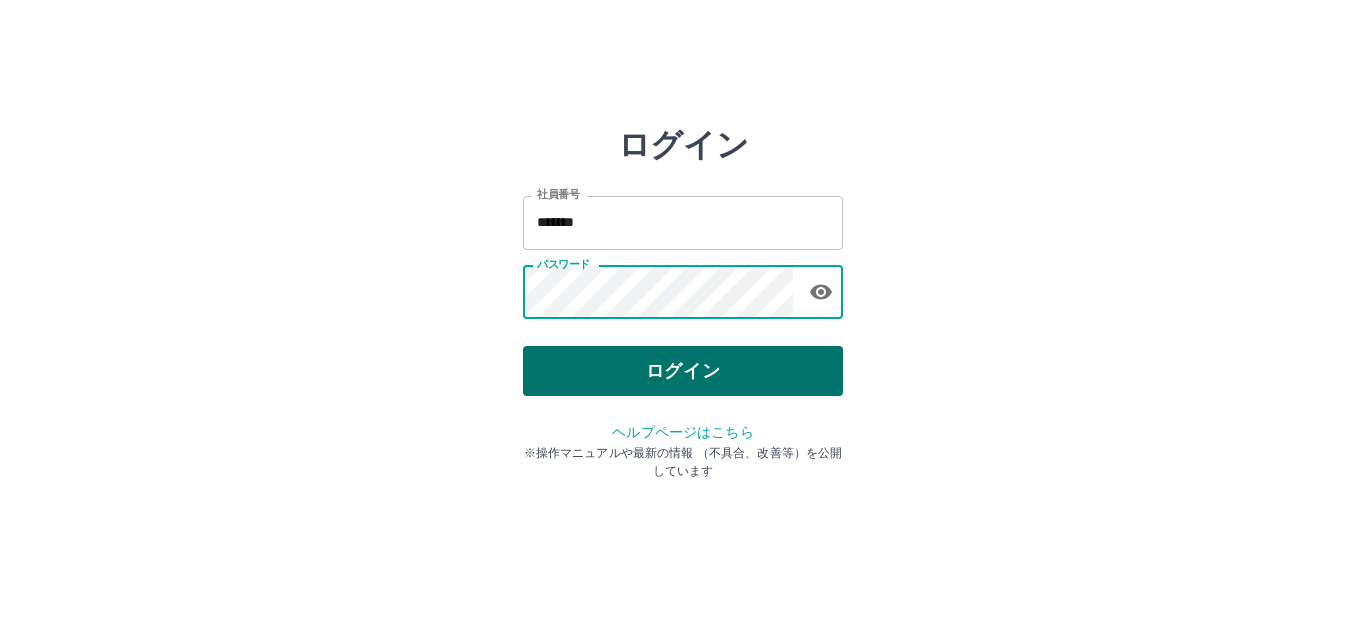 click on "ログイン" at bounding box center (683, 371) 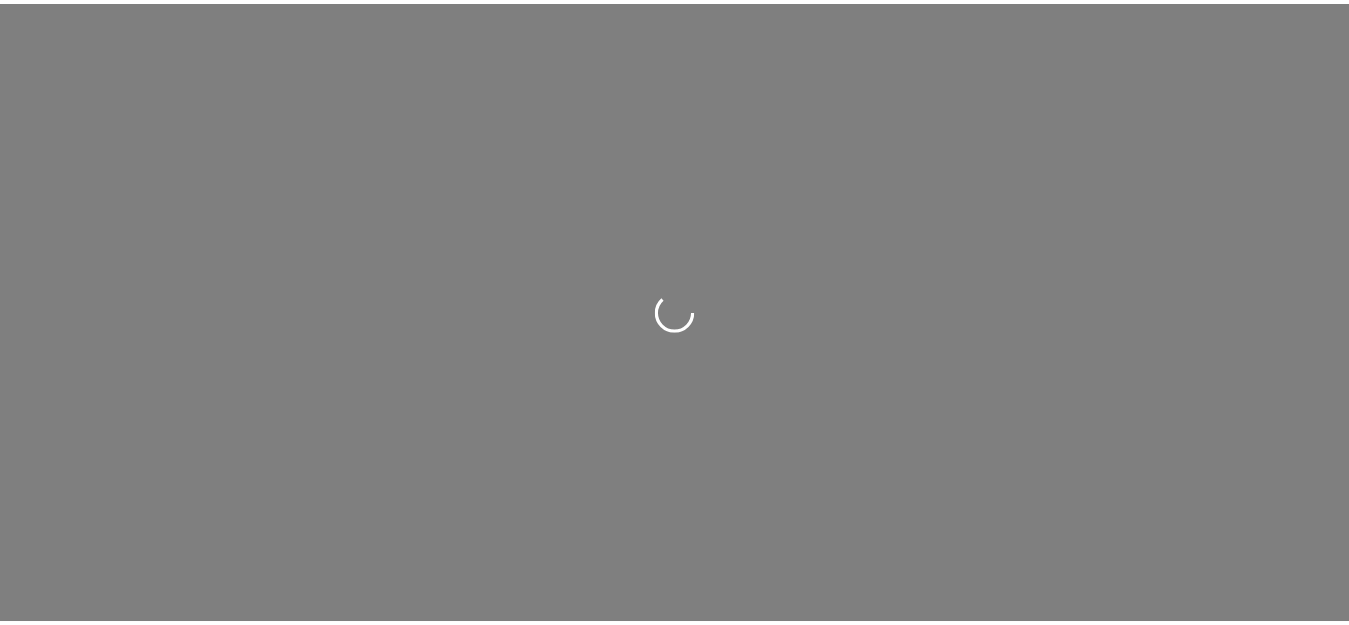 scroll, scrollTop: 0, scrollLeft: 0, axis: both 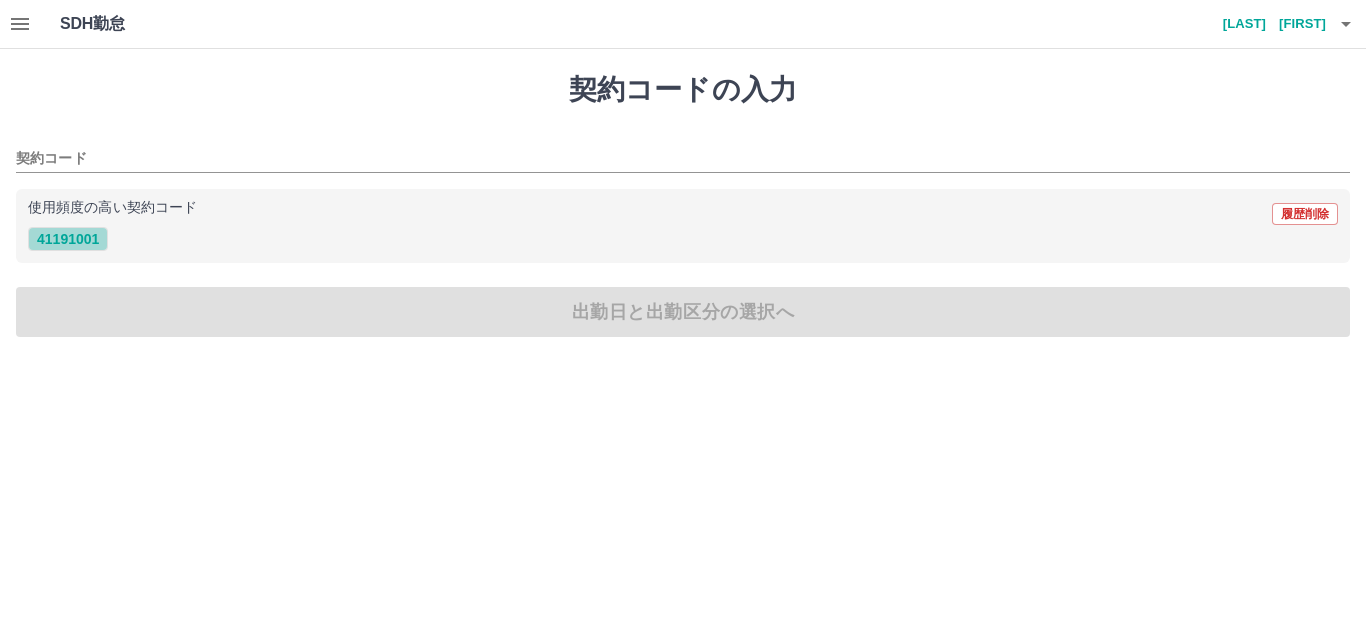 click on "41191001" at bounding box center (68, 239) 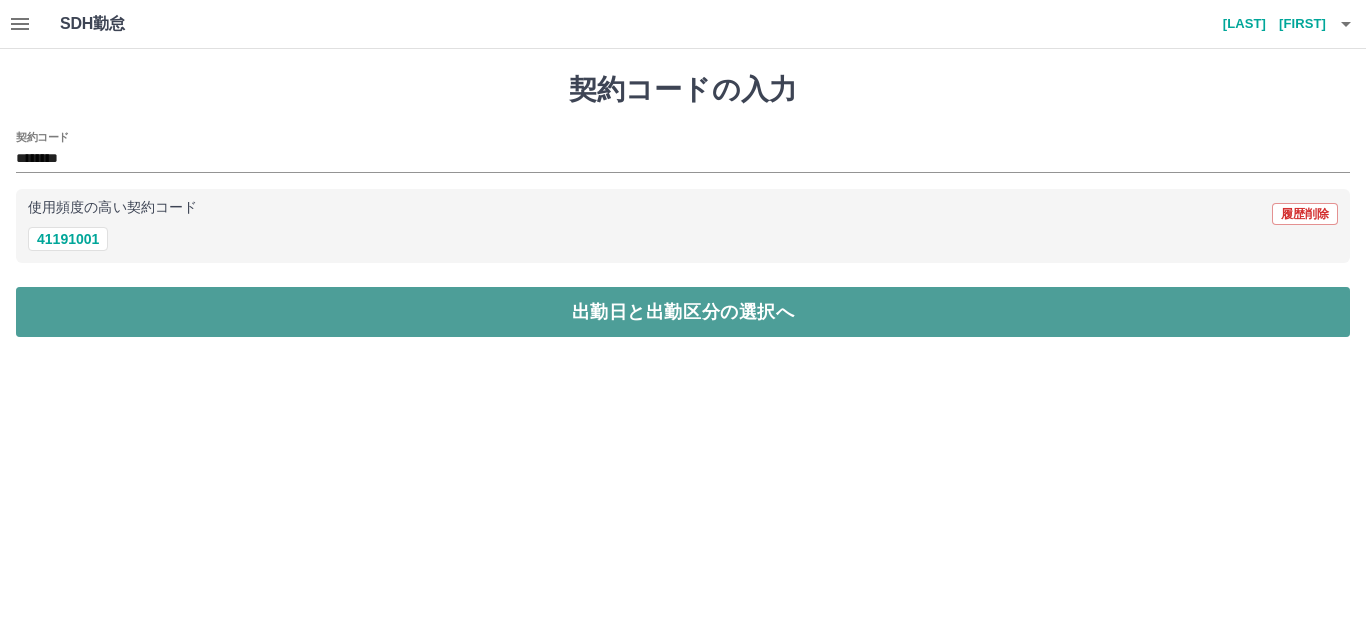 click on "出勤日と出勤区分の選択へ" at bounding box center (683, 312) 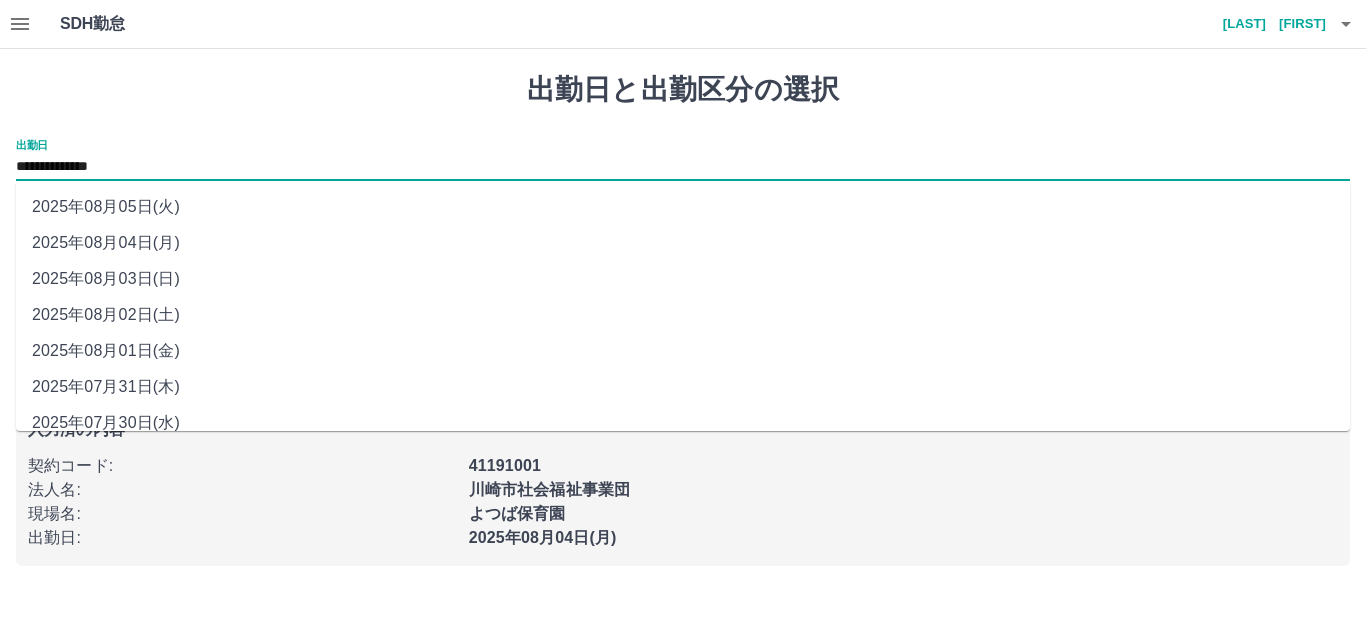 drag, startPoint x: 99, startPoint y: 161, endPoint x: 100, endPoint y: 187, distance: 26.019224 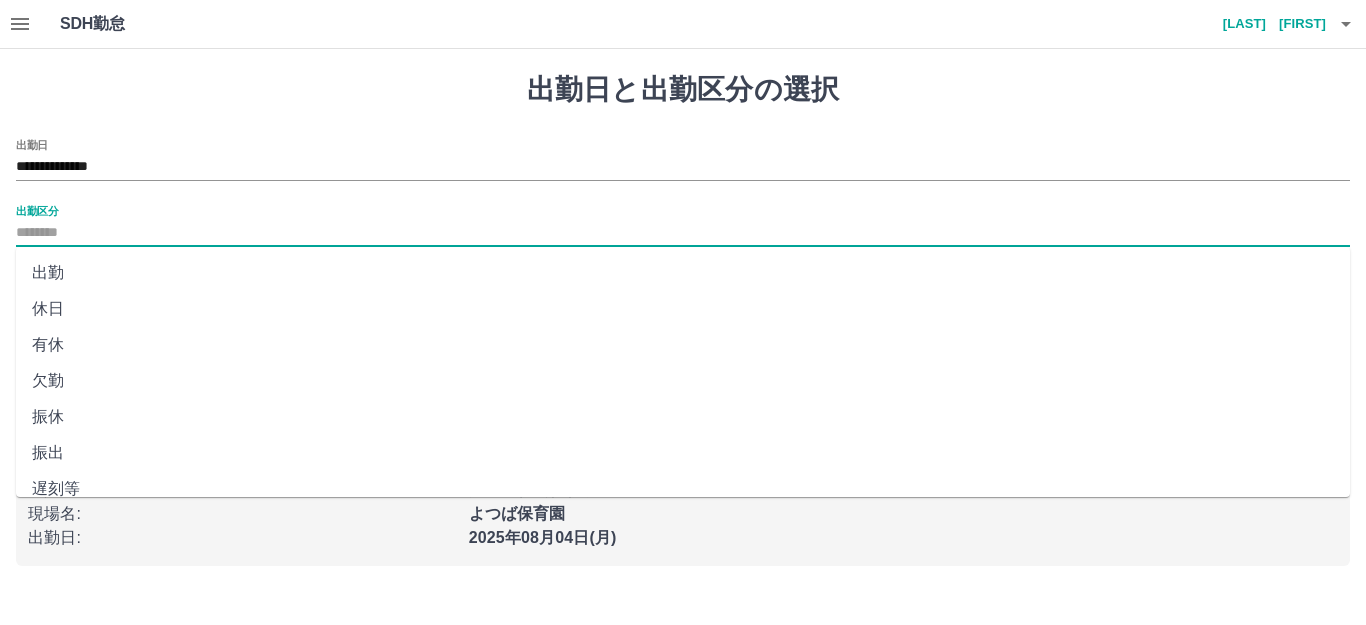 click on "出勤区分" at bounding box center (683, 233) 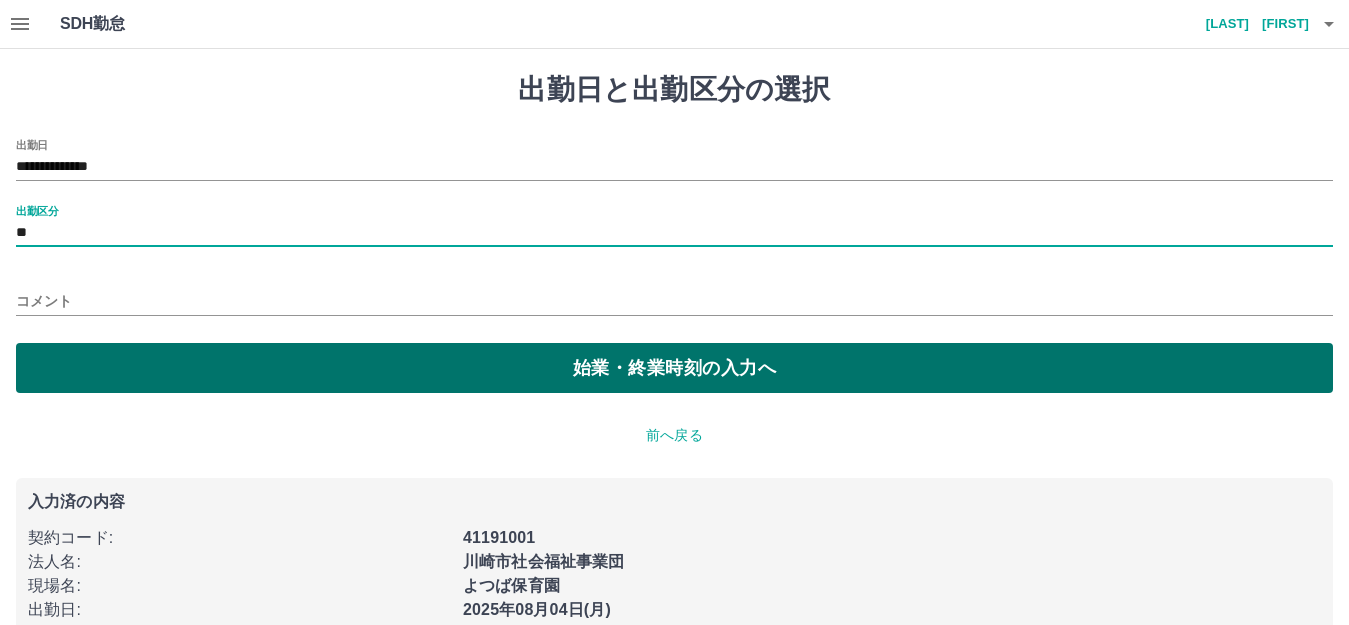 click on "始業・終業時刻の入力へ" at bounding box center [674, 368] 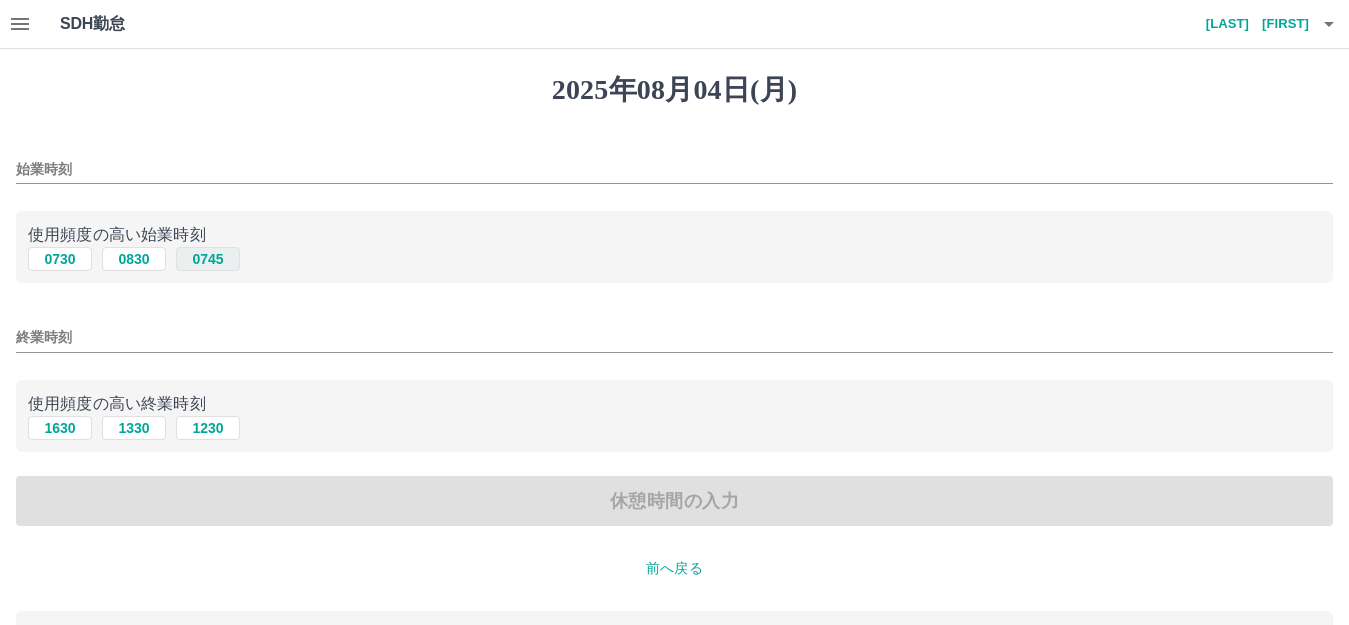 click on "0745" at bounding box center (208, 259) 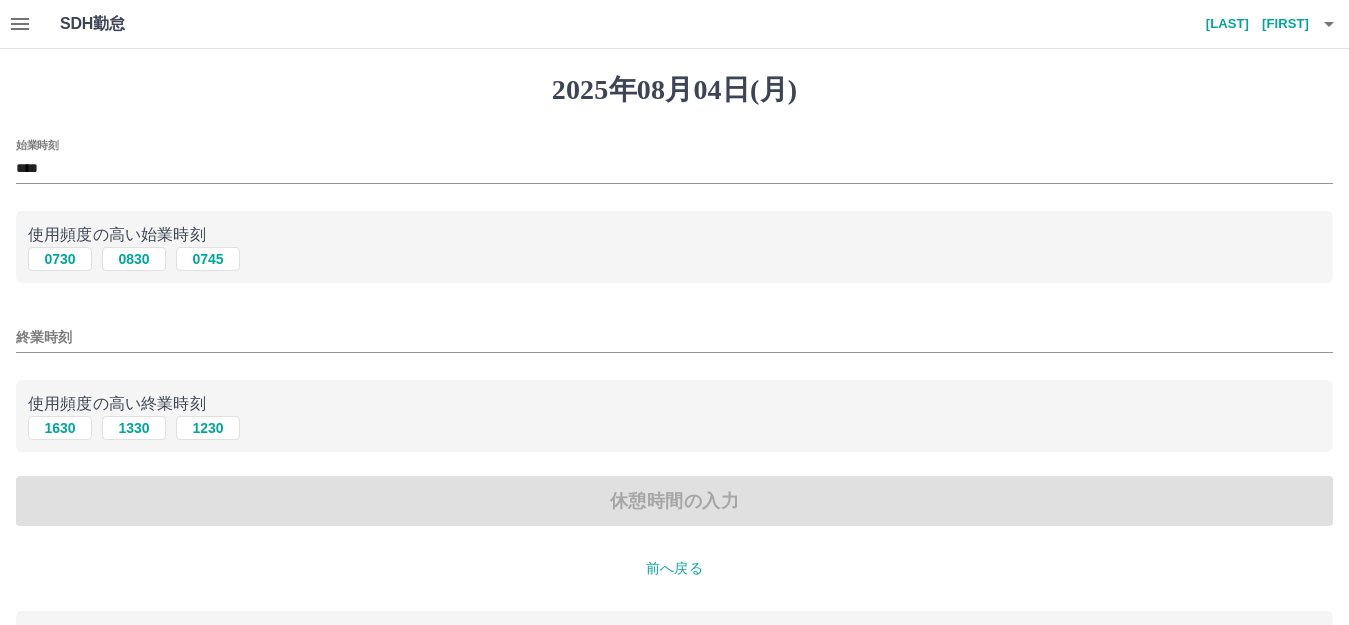 click on "終業時刻" at bounding box center (674, 337) 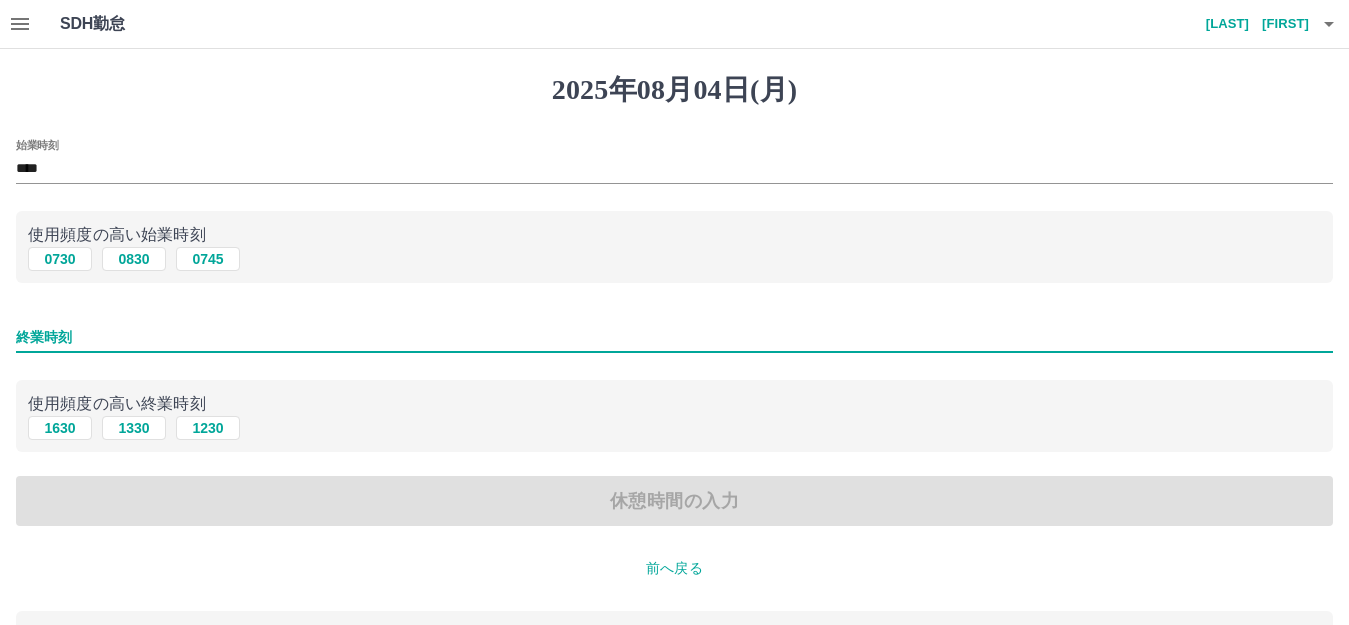 type on "****" 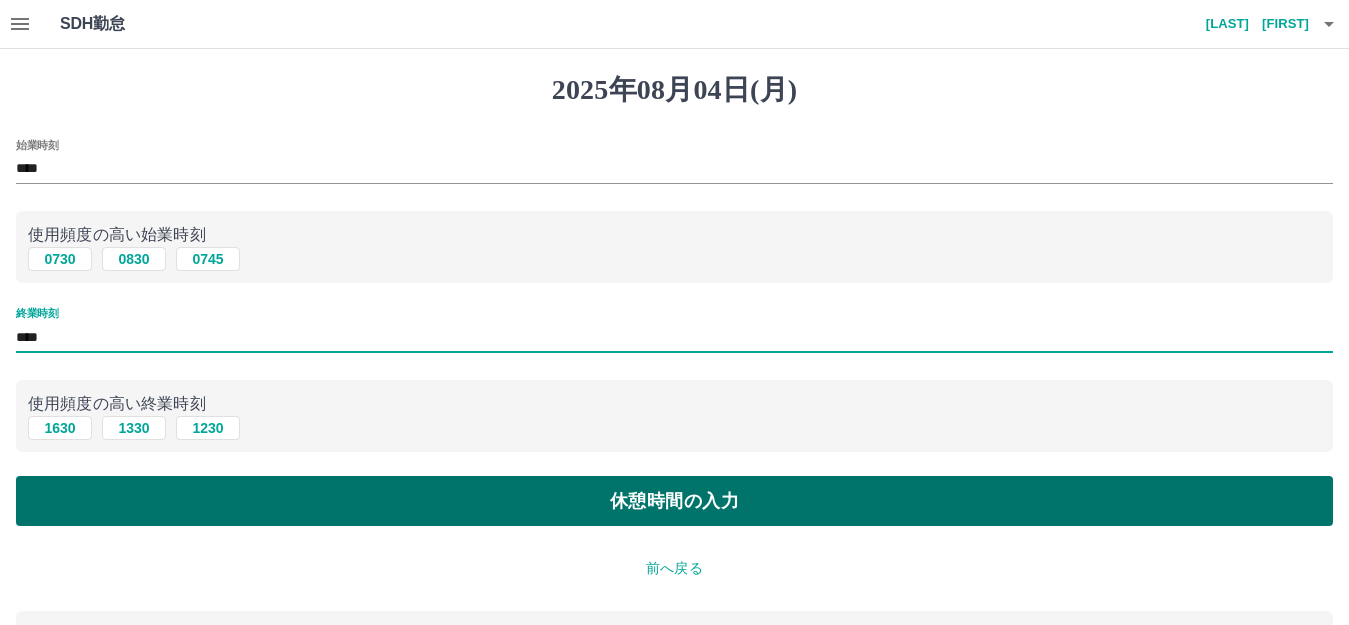 click on "休憩時間の入力" at bounding box center [674, 501] 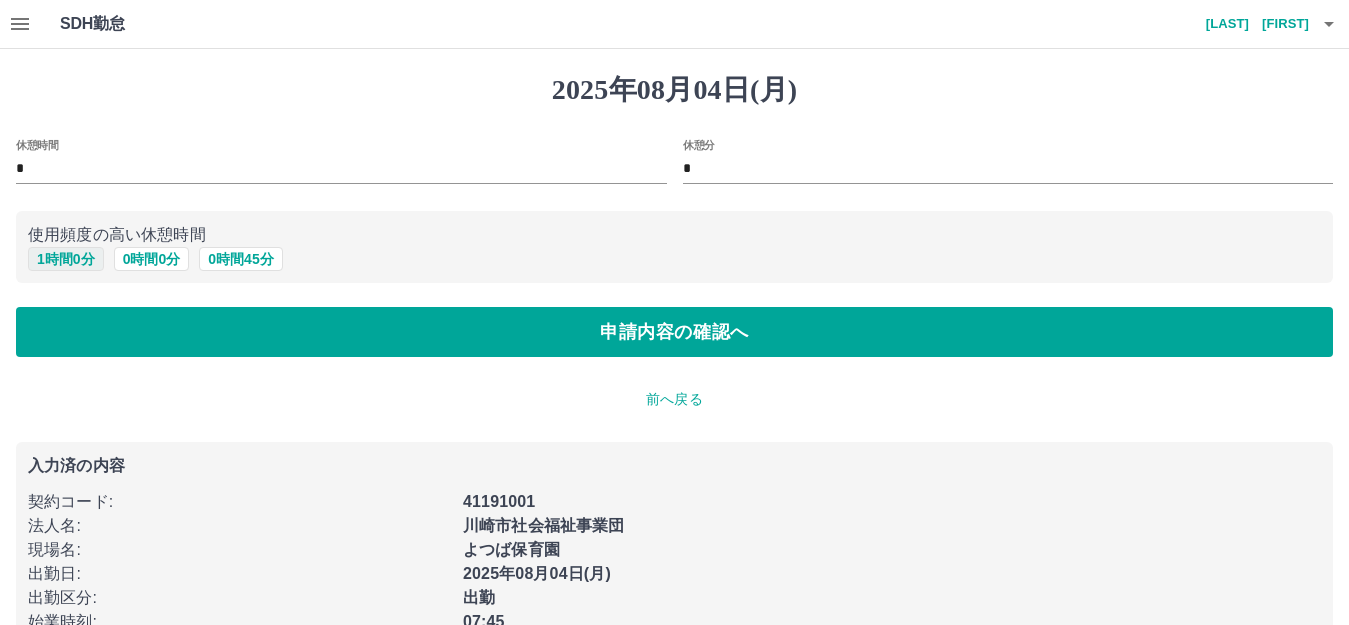 click on "1 時間 0 分" at bounding box center [66, 259] 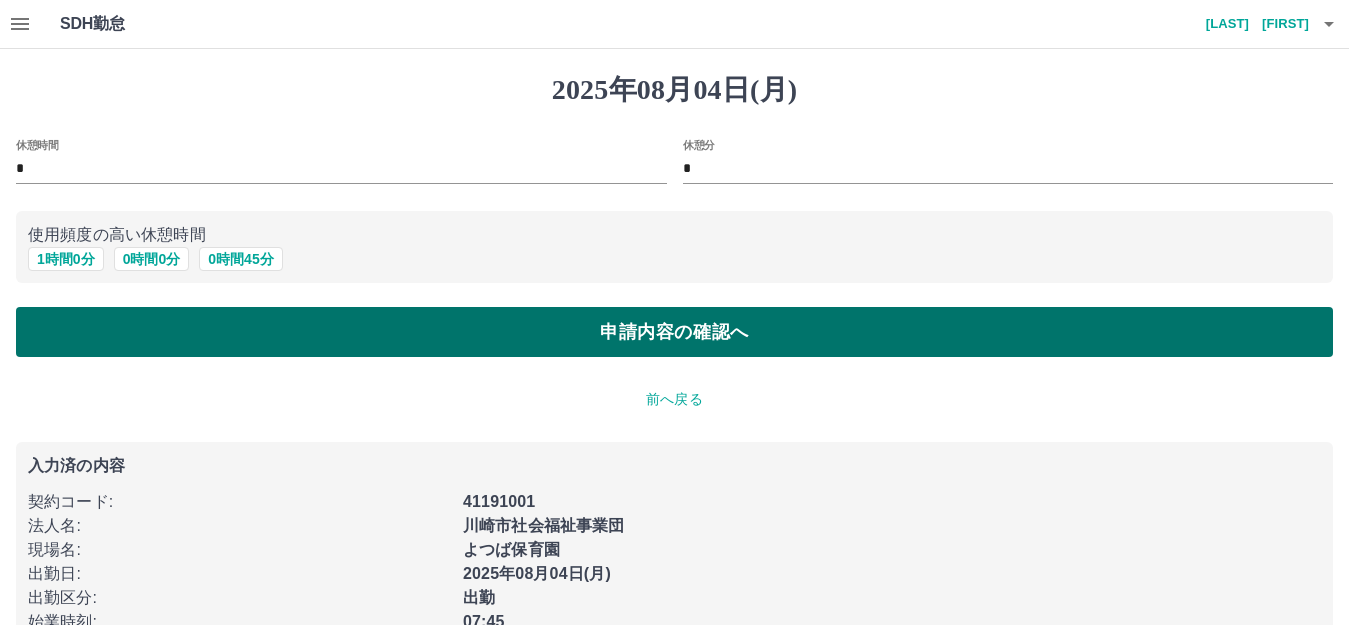 click on "申請内容の確認へ" at bounding box center [674, 332] 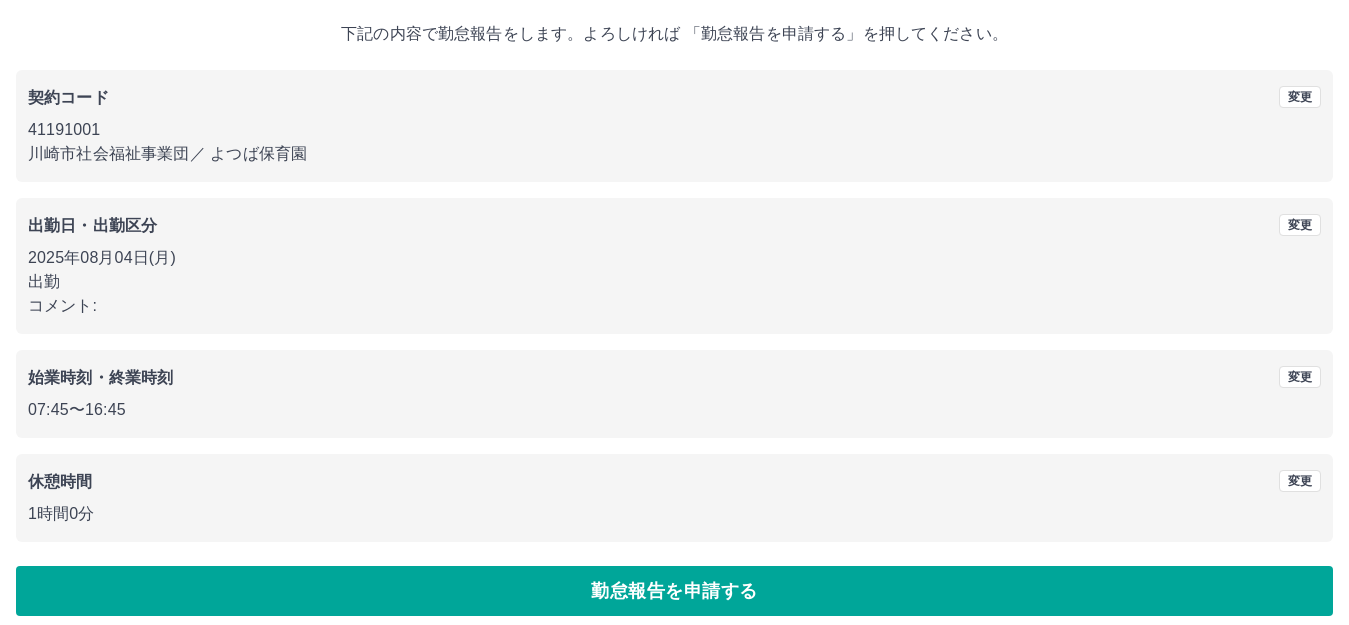 scroll, scrollTop: 124, scrollLeft: 0, axis: vertical 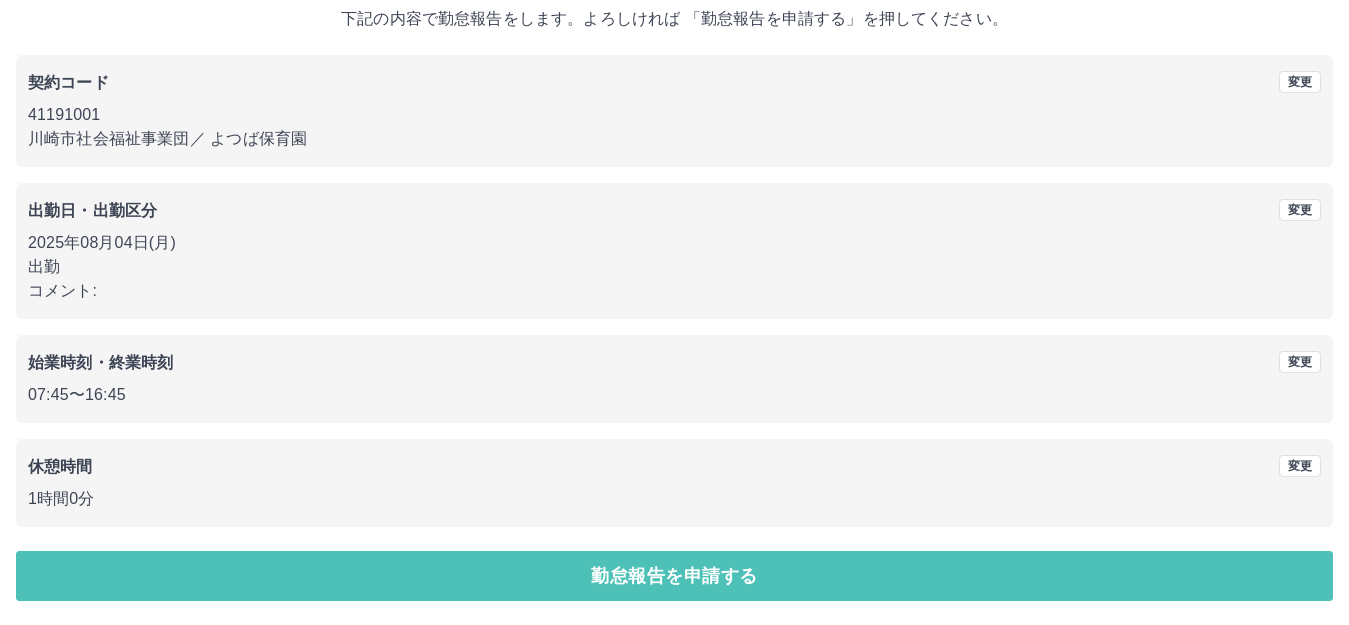click on "勤怠報告を申請する" at bounding box center (674, 576) 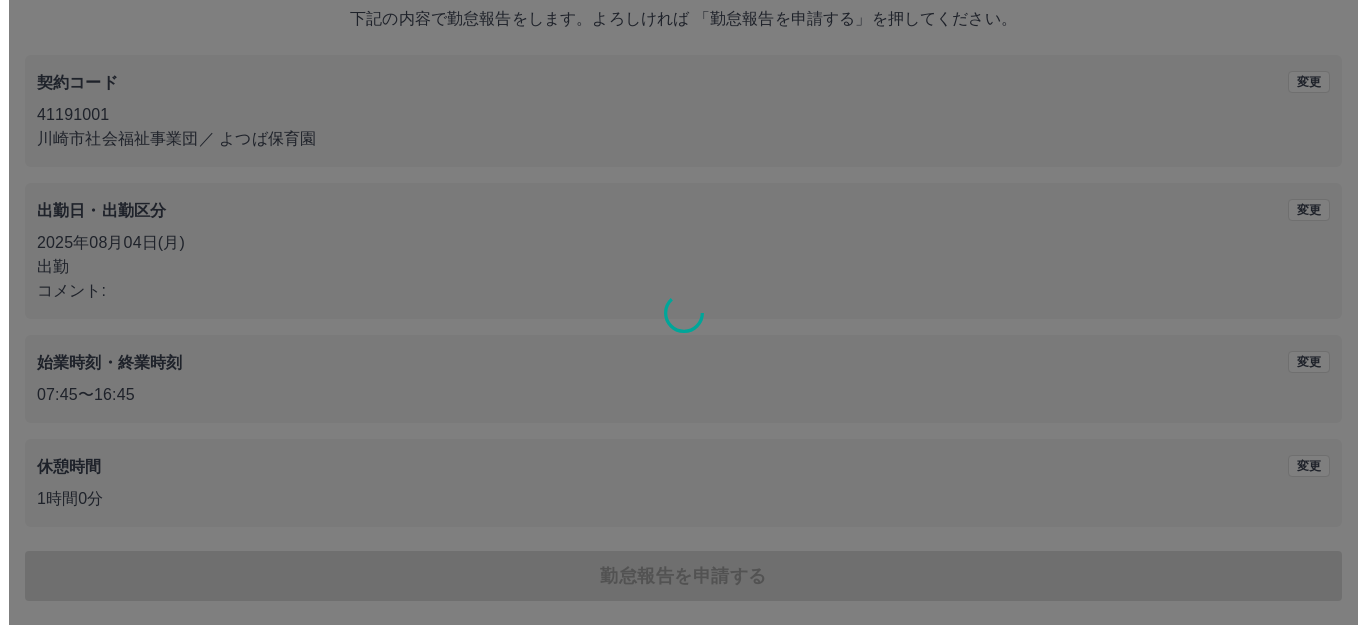 scroll, scrollTop: 0, scrollLeft: 0, axis: both 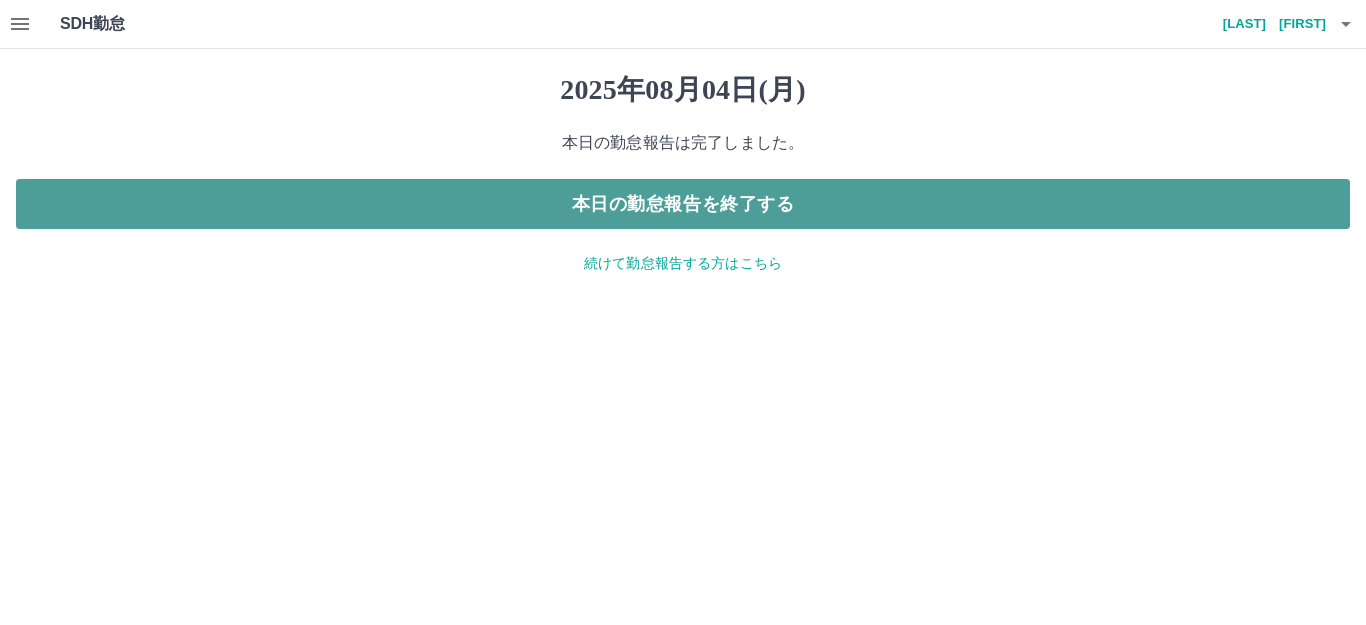 click on "本日の勤怠報告を終了する" at bounding box center [683, 204] 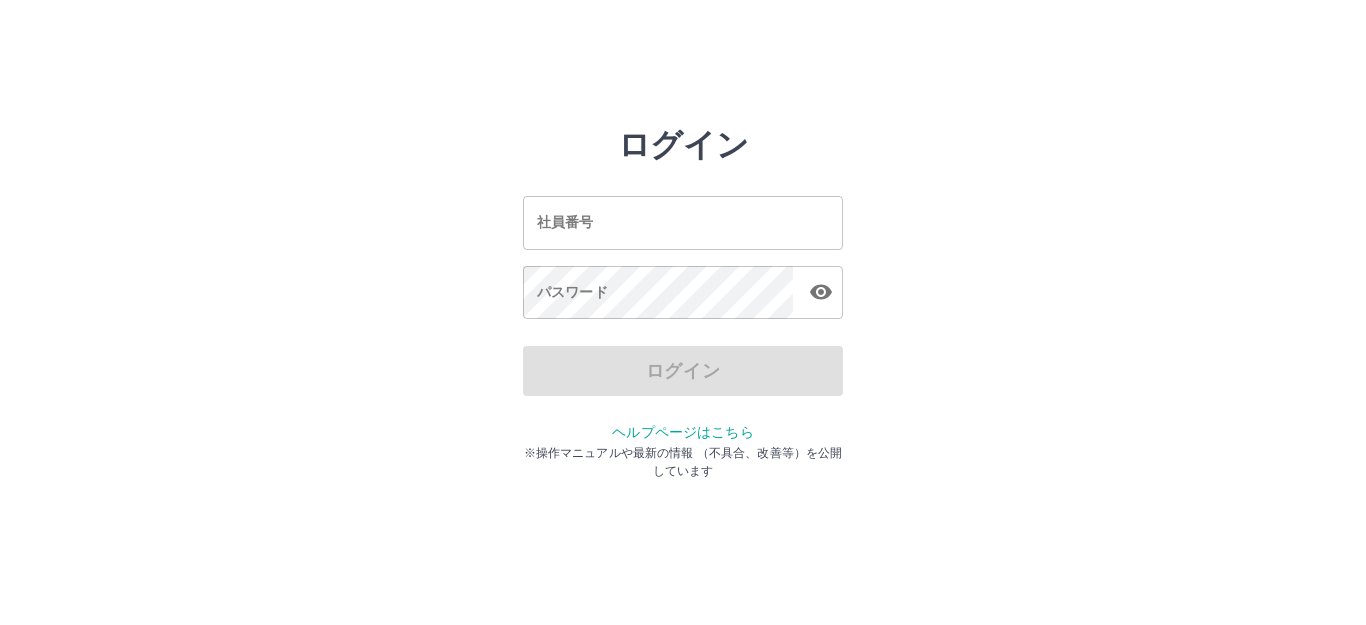 scroll, scrollTop: 0, scrollLeft: 0, axis: both 